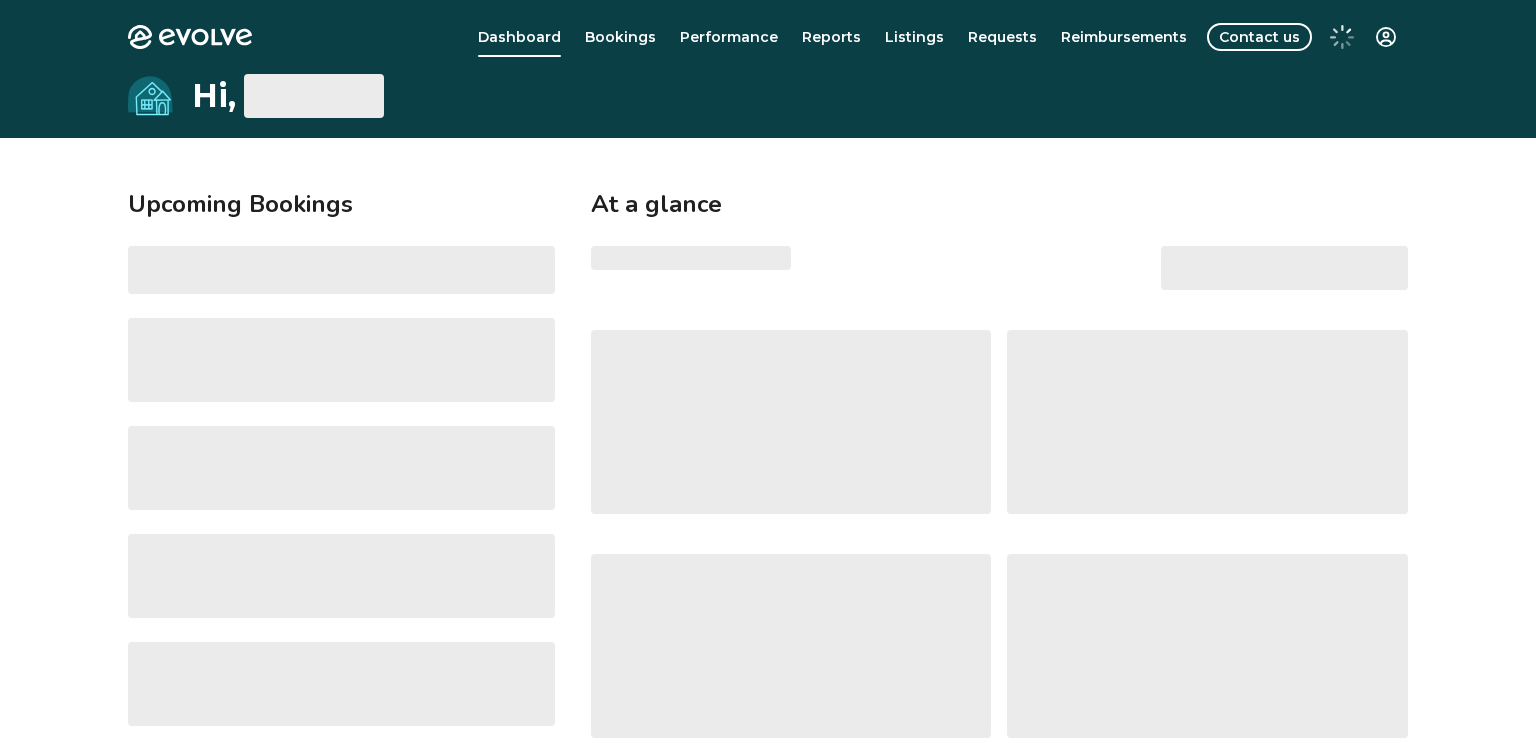 scroll, scrollTop: 0, scrollLeft: 0, axis: both 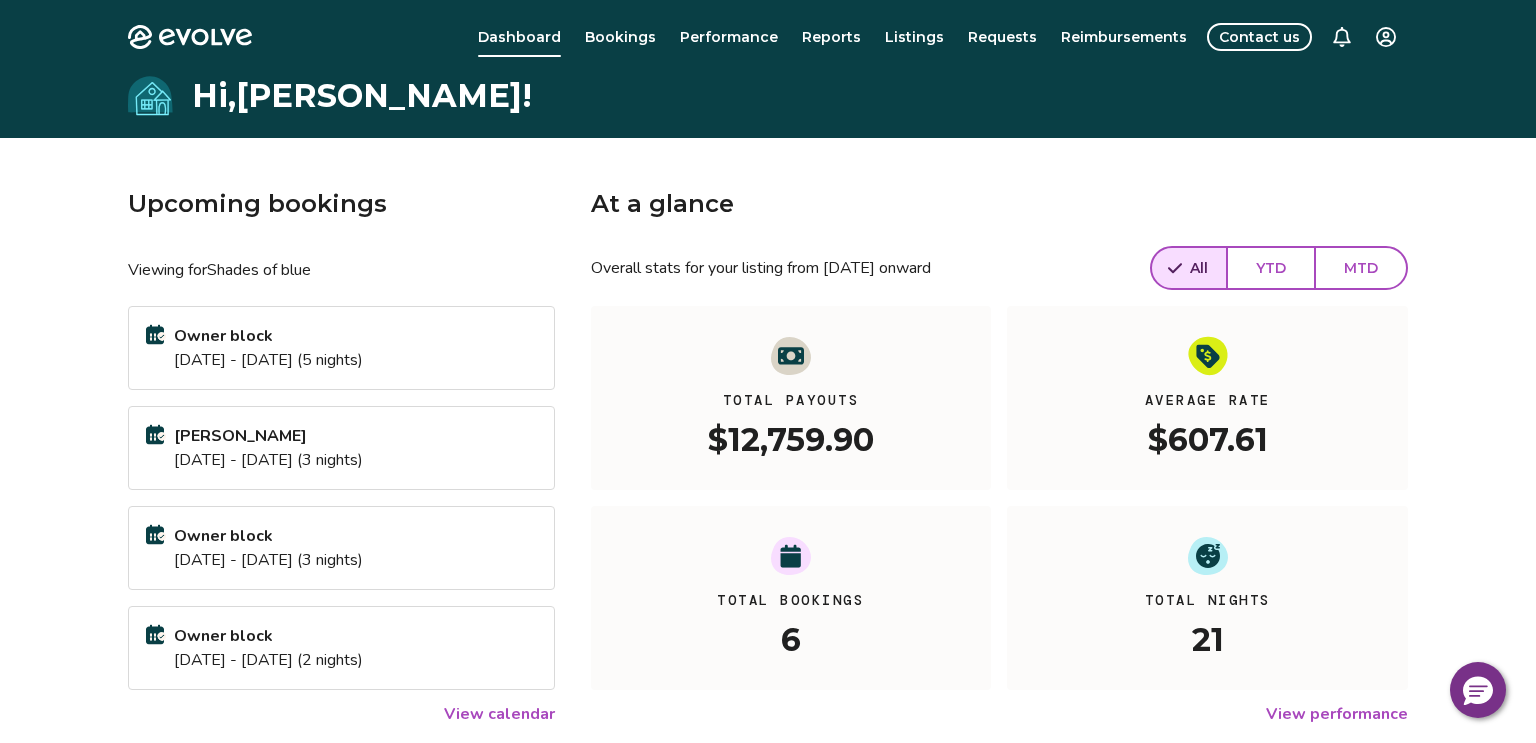 click on "Performance" at bounding box center (729, 37) 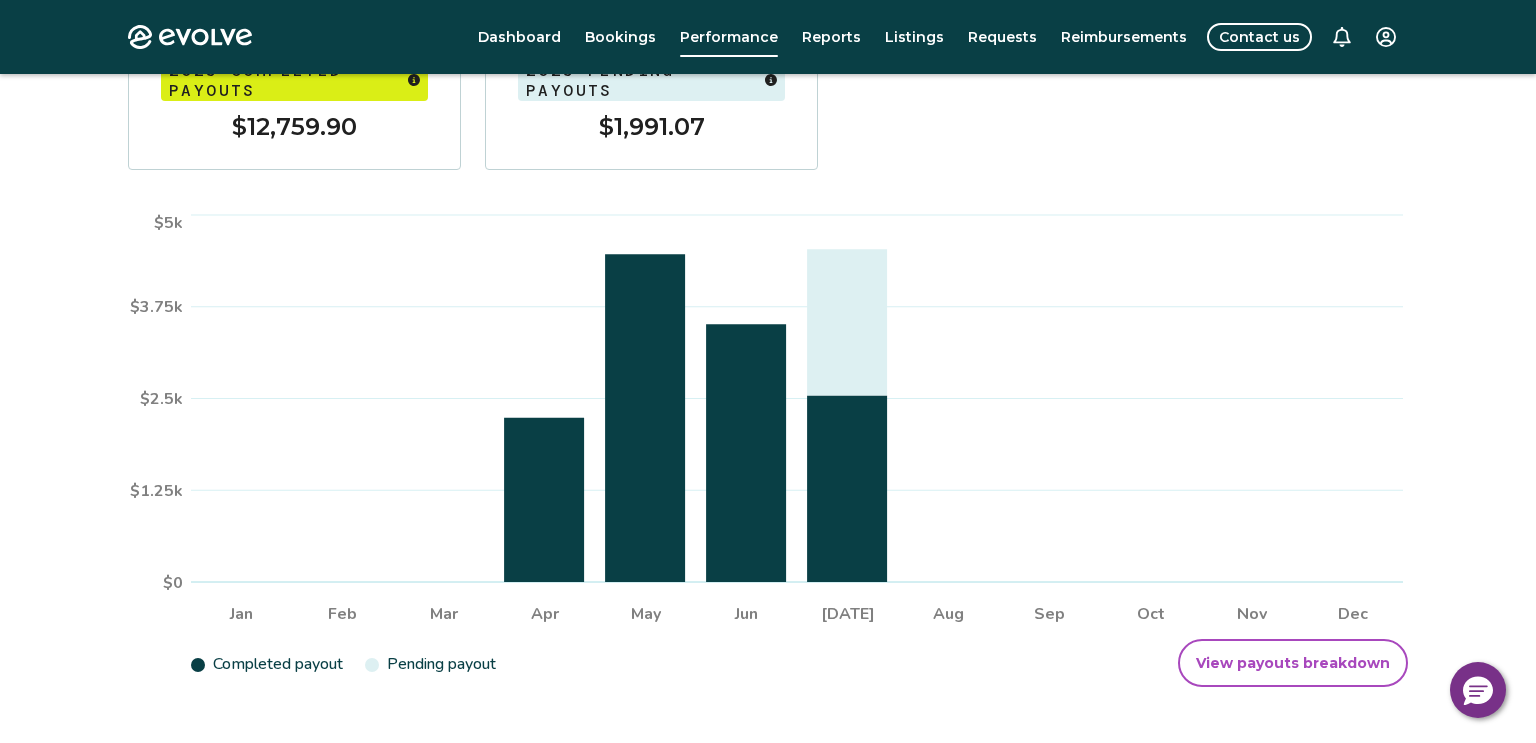 scroll, scrollTop: 401, scrollLeft: 0, axis: vertical 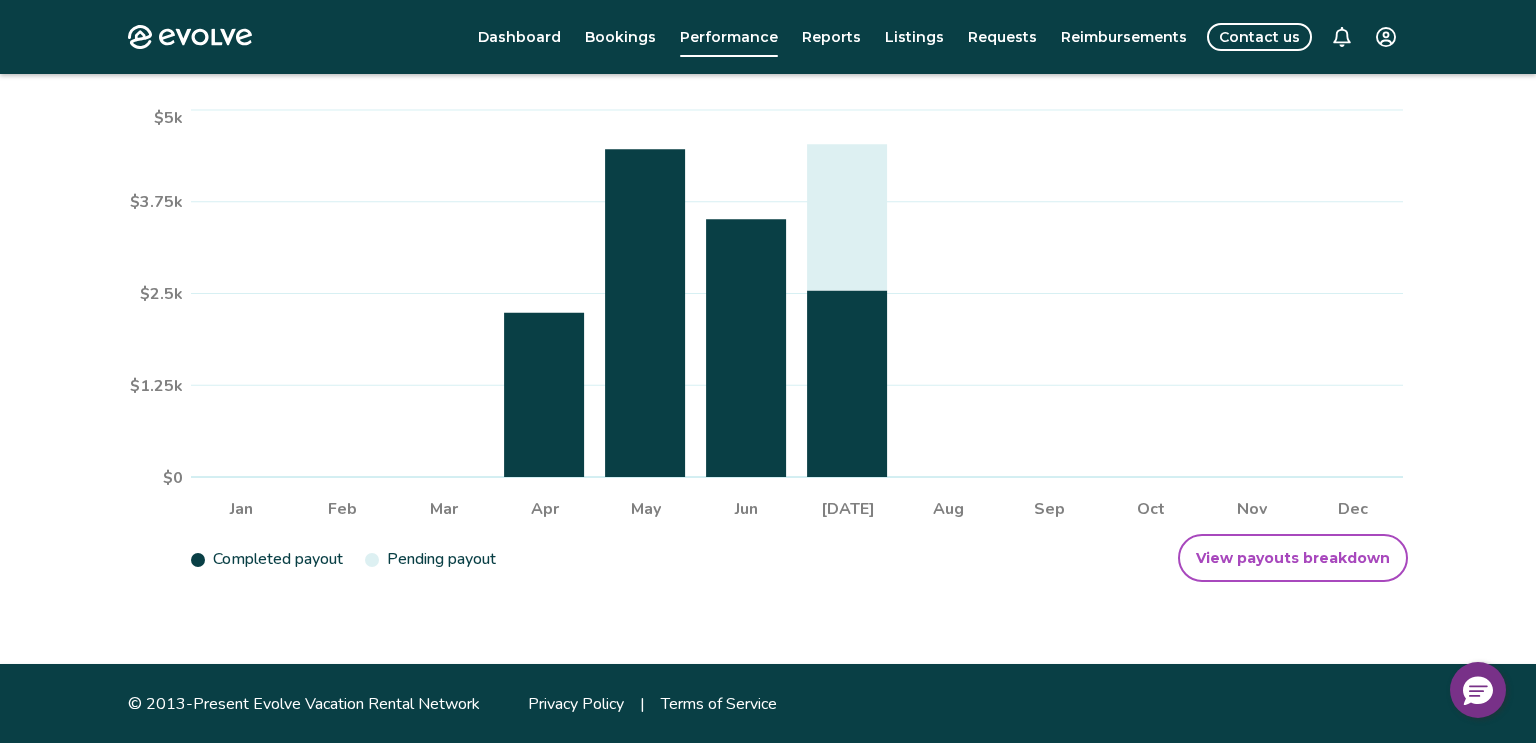 click on "View payouts breakdown" at bounding box center (1293, 558) 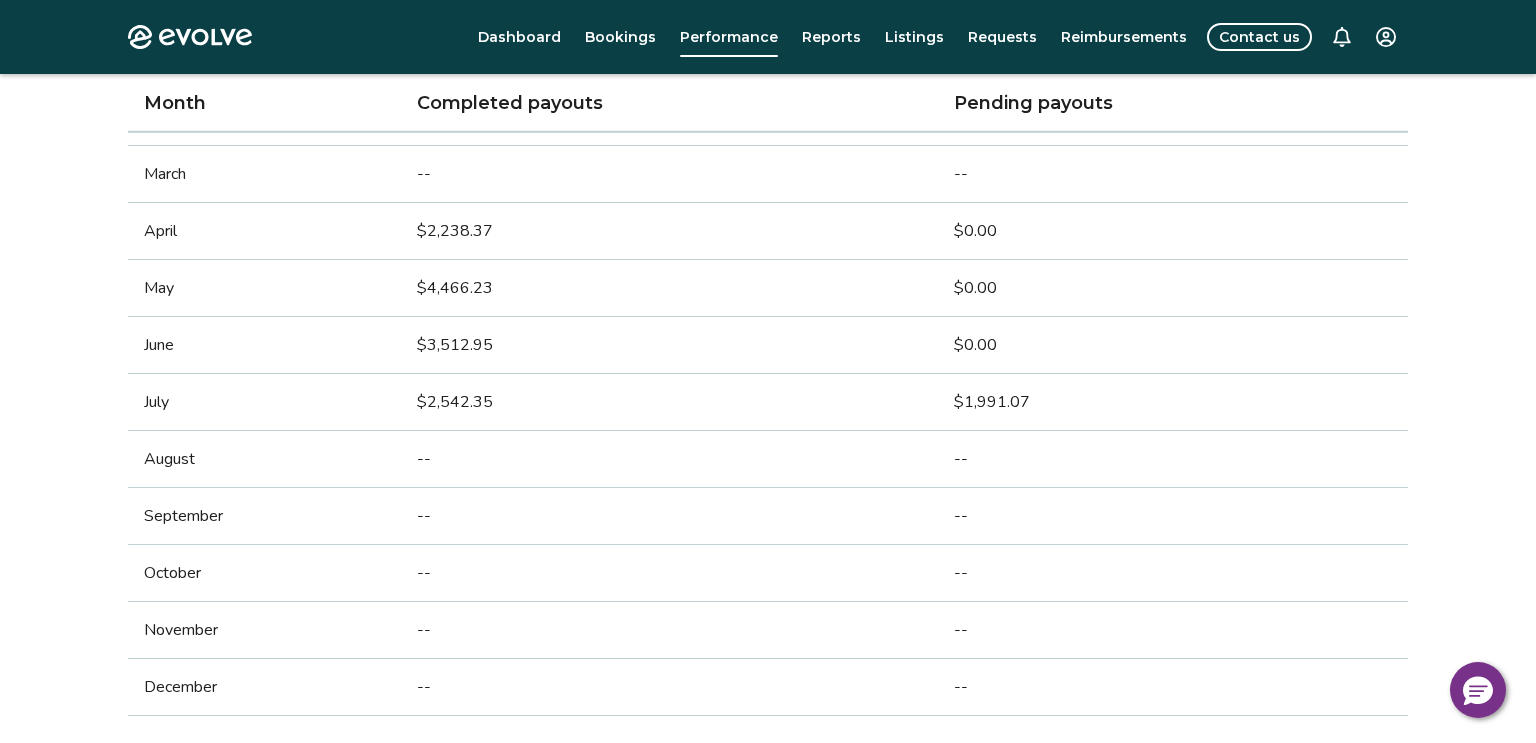 scroll, scrollTop: 0, scrollLeft: 0, axis: both 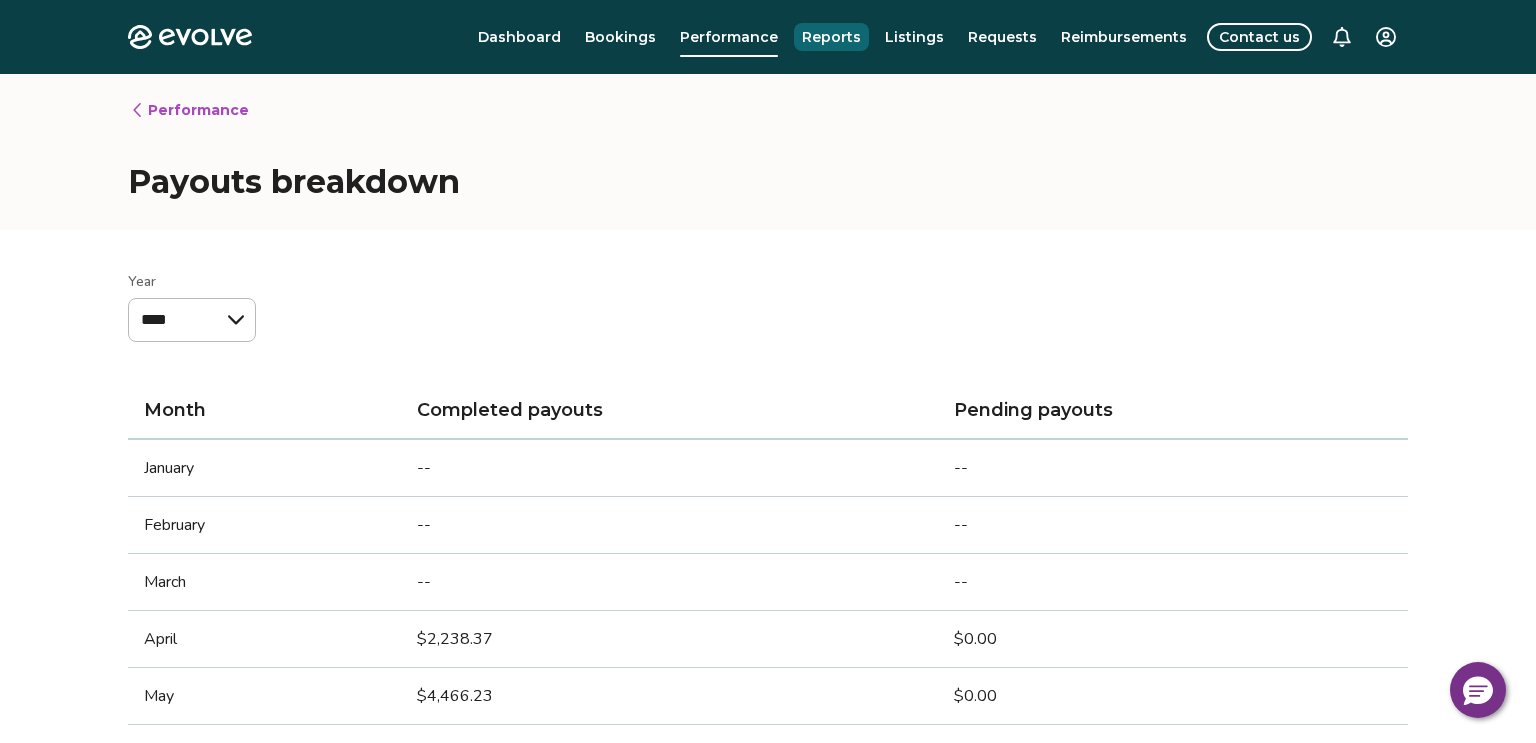 click on "Reports" at bounding box center (831, 37) 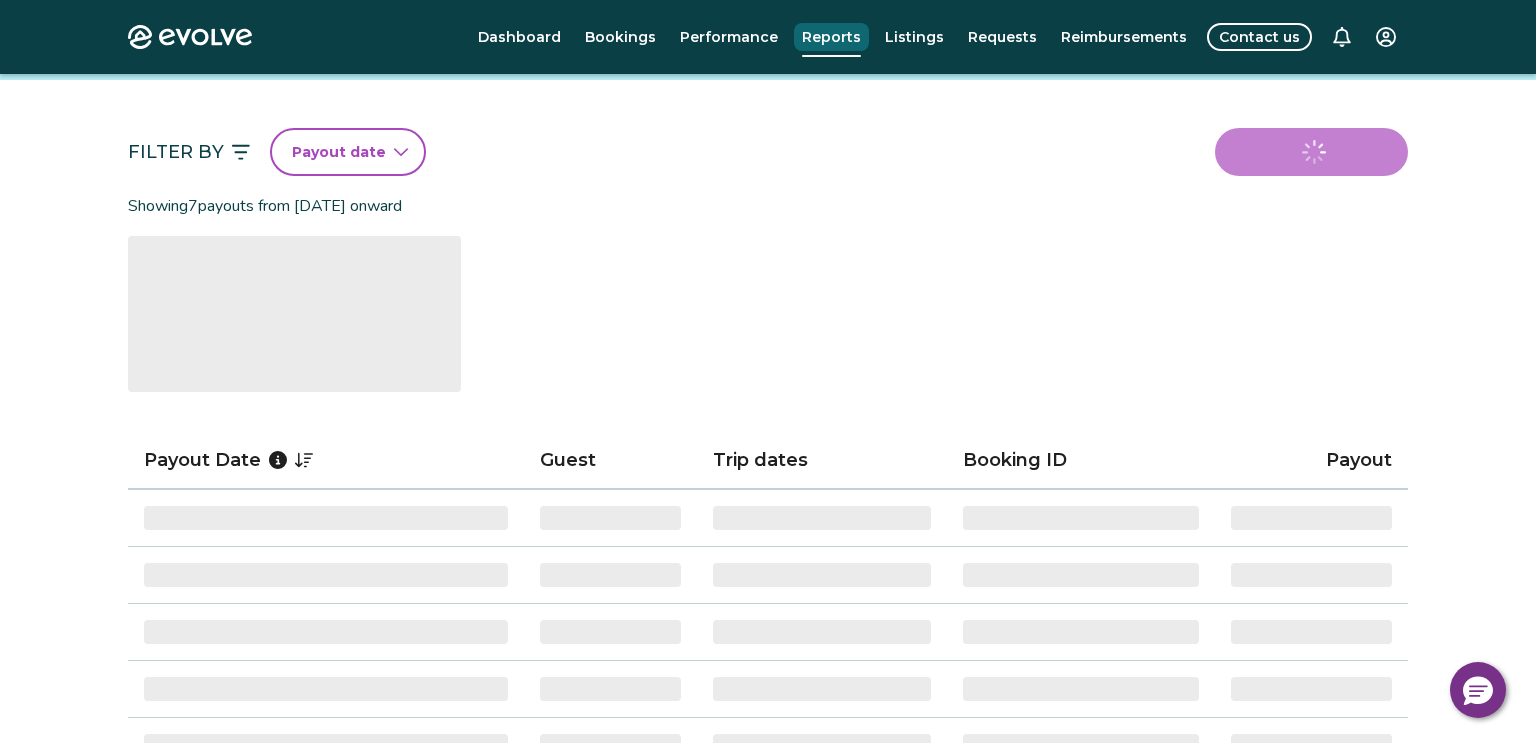 scroll, scrollTop: 156, scrollLeft: 0, axis: vertical 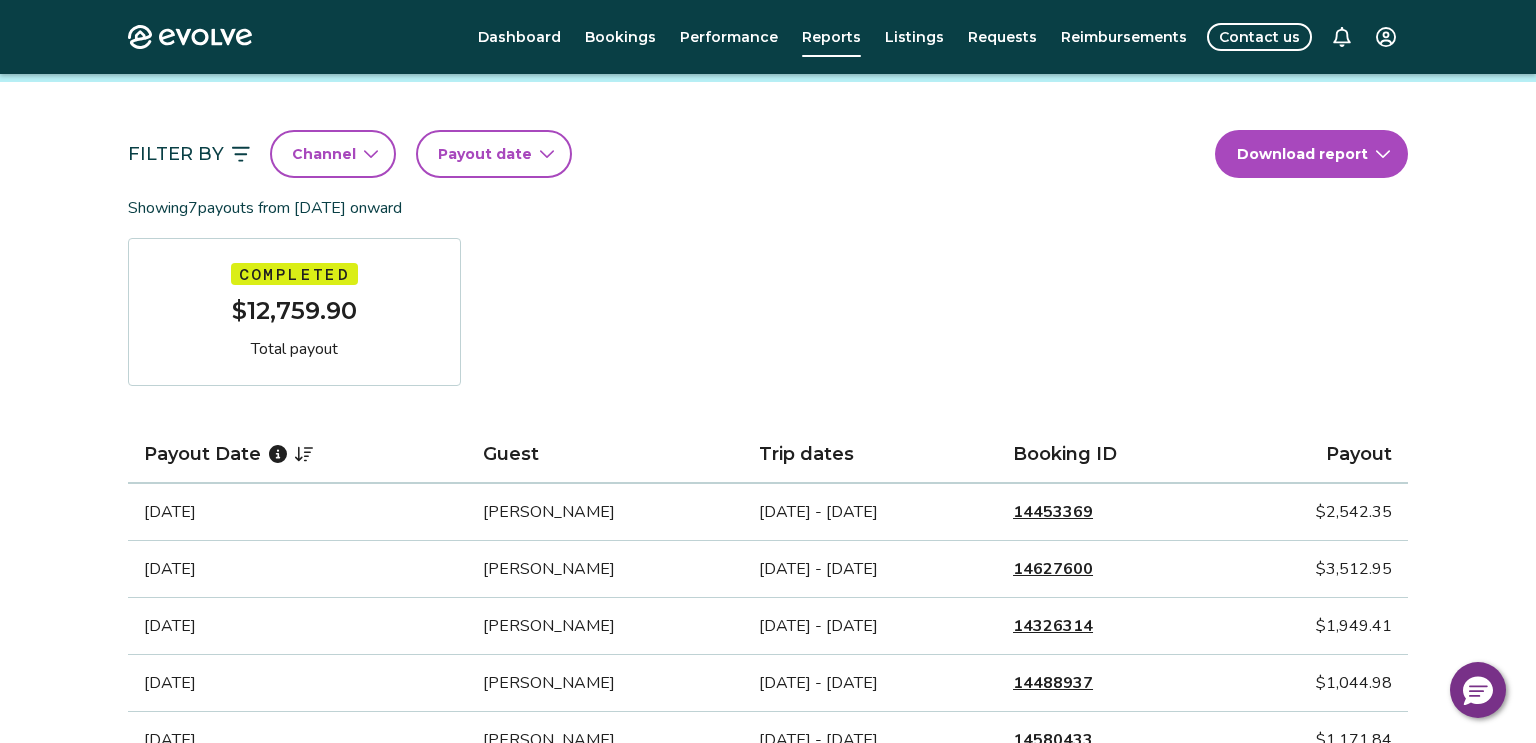 click on "Evolve Dashboard Bookings Performance Reports Listings Requests Reimbursements Contact us Reports Completed payouts Pending payouts Taxes Charges Adjustments 💰 We’re here to help! Get answers to common questions about   completed payouts  and explore support resources. Jump to FAQs Filter By  Channel Payout date Download   report Showing  7  payouts   from [DATE] onward Completed $12,759.90 Total payout Payout Date Guest Trip dates Booking ID Payout [DATE] [PERSON_NAME] [DATE] - [DATE] 14453369 $2,542.35 [DATE] [PERSON_NAME] [DATE] - [DATE] 14627600 $3,512.95 [DATE] [PERSON_NAME] [DATE] - [DATE] 14326314 $1,949.41 [DATE] [PERSON_NAME] [DATE] - [DATE] 14488937 $1,044.98 [DATE] [PERSON_NAME] [DATE] - [DATE] 14580433 $1,171.84 [DATE] [PERSON_NAME] [DATE] - [DATE] 14336748 $300.00 [DATE] [PERSON_NAME] [DATE] - [DATE] 14336748 $2,238.37 Completed Payout FAQs How is my payout amount calculated? When will I receive my payout?" at bounding box center (768, 735) 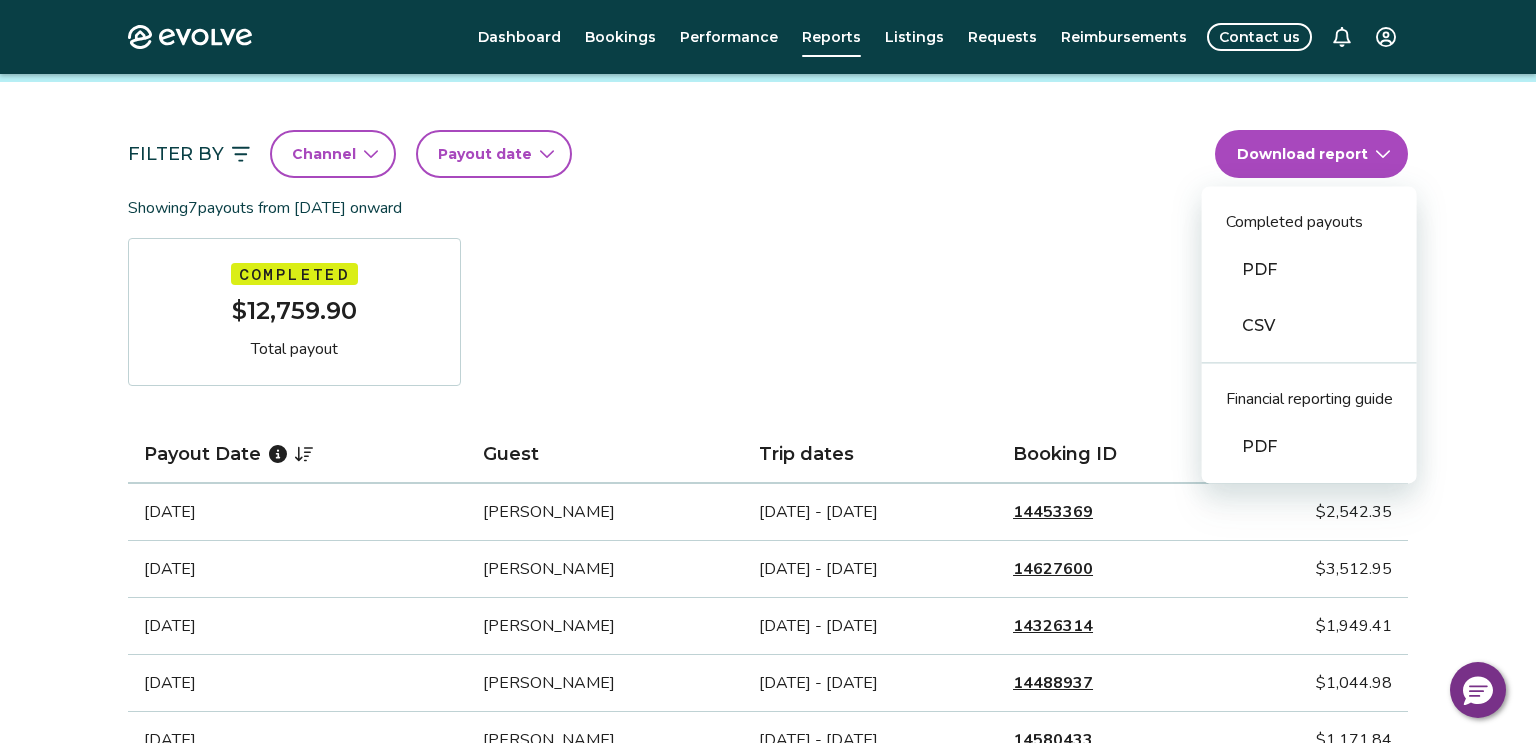 click on "PDF" at bounding box center (1309, 270) 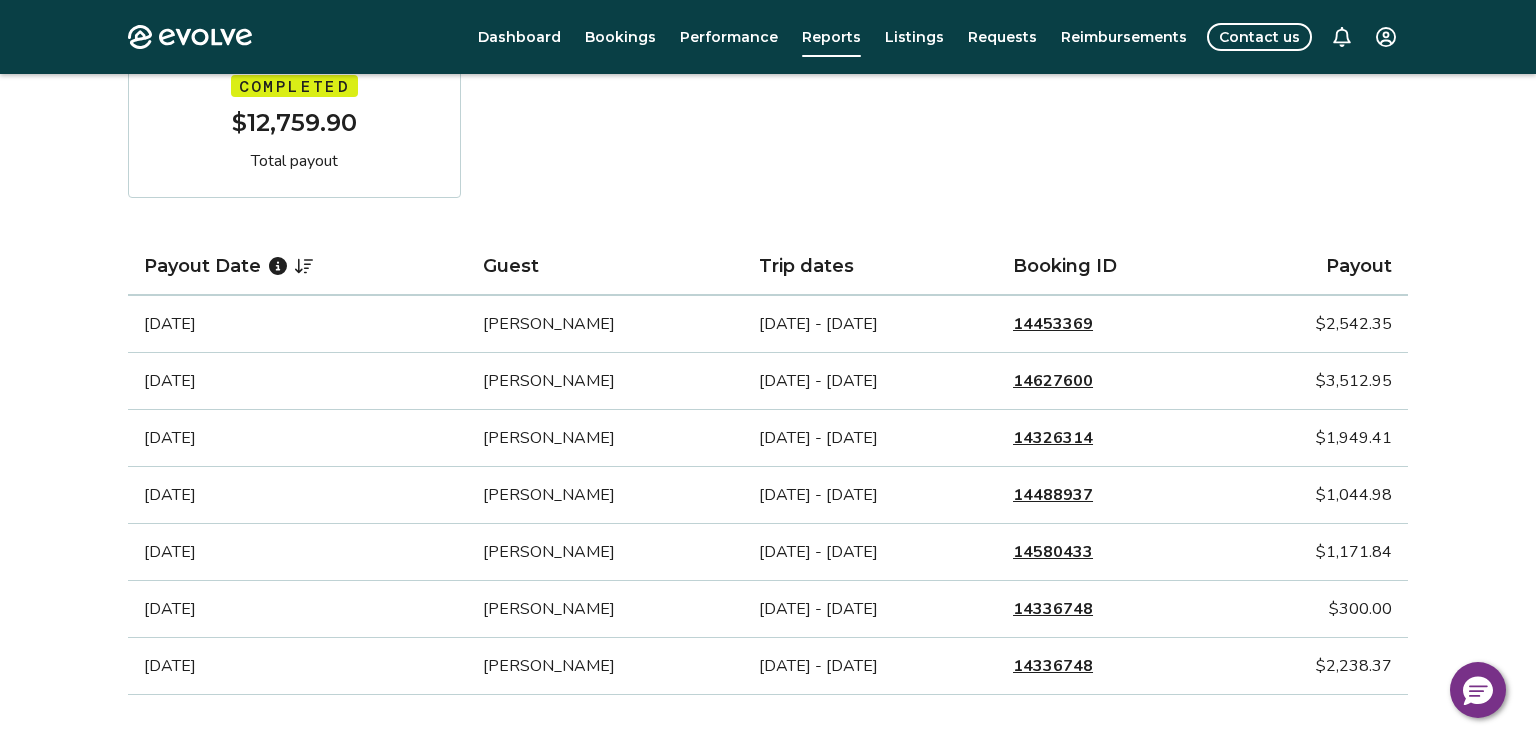 scroll, scrollTop: 346, scrollLeft: 0, axis: vertical 